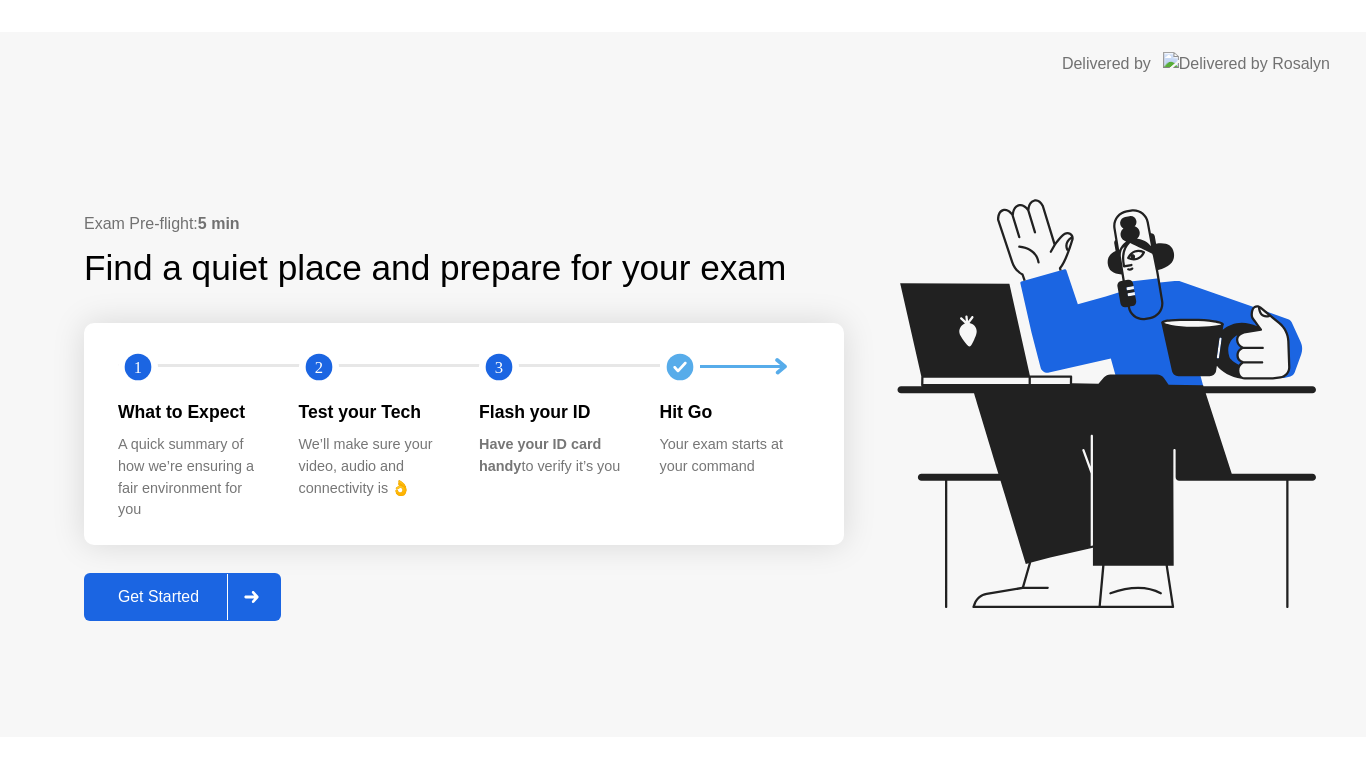scroll, scrollTop: 0, scrollLeft: 0, axis: both 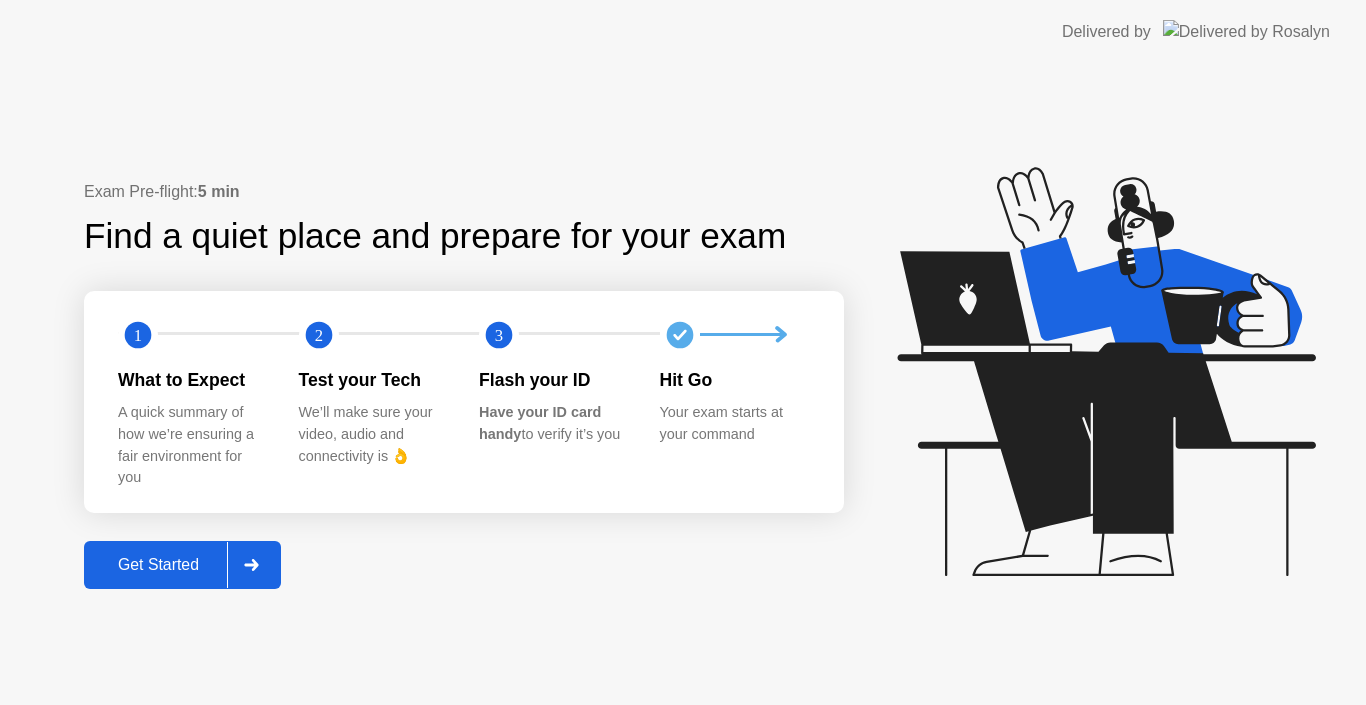 click on "Get Started" 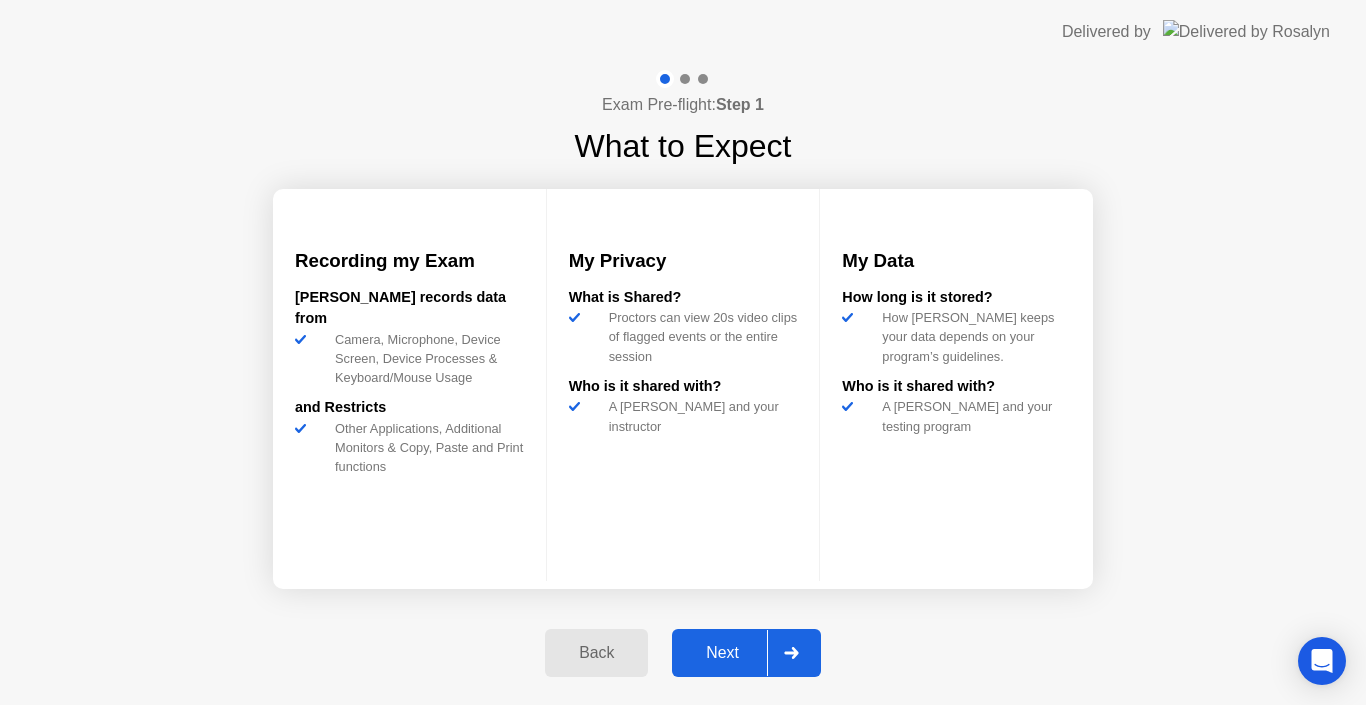 click on "Next" 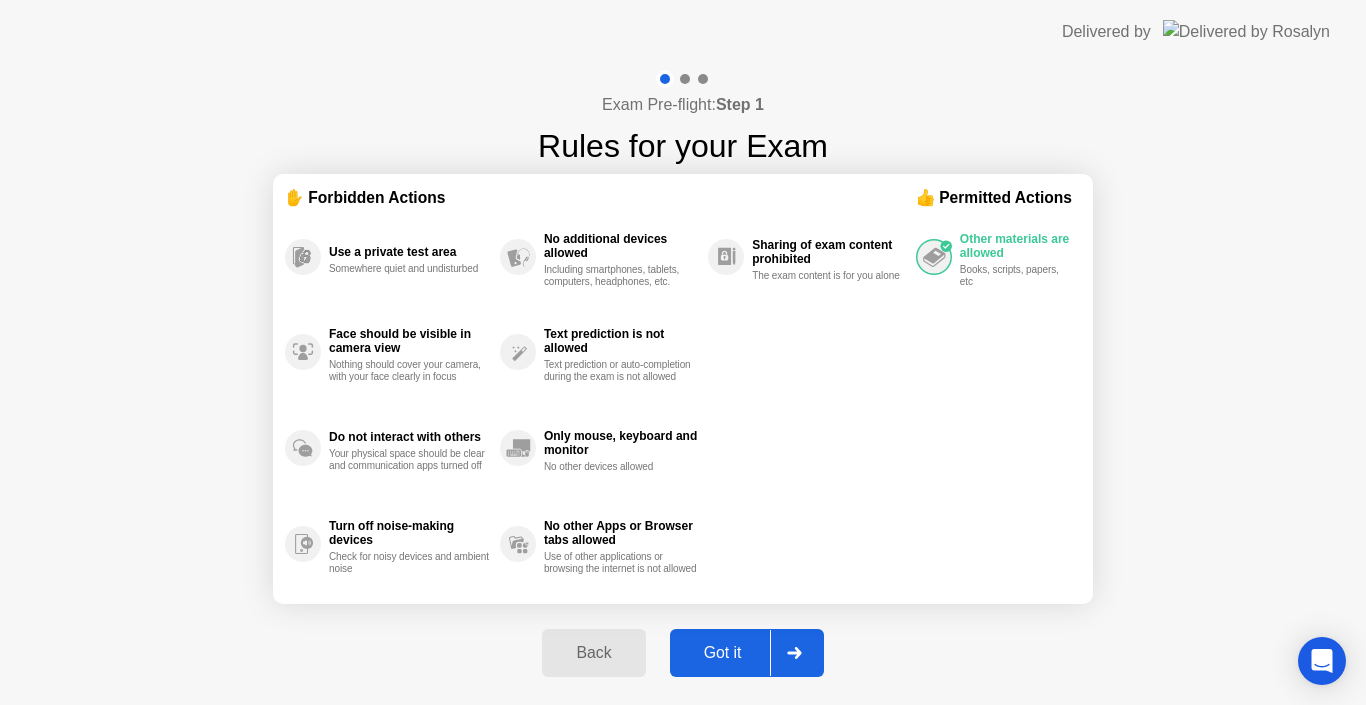click on "Got it" 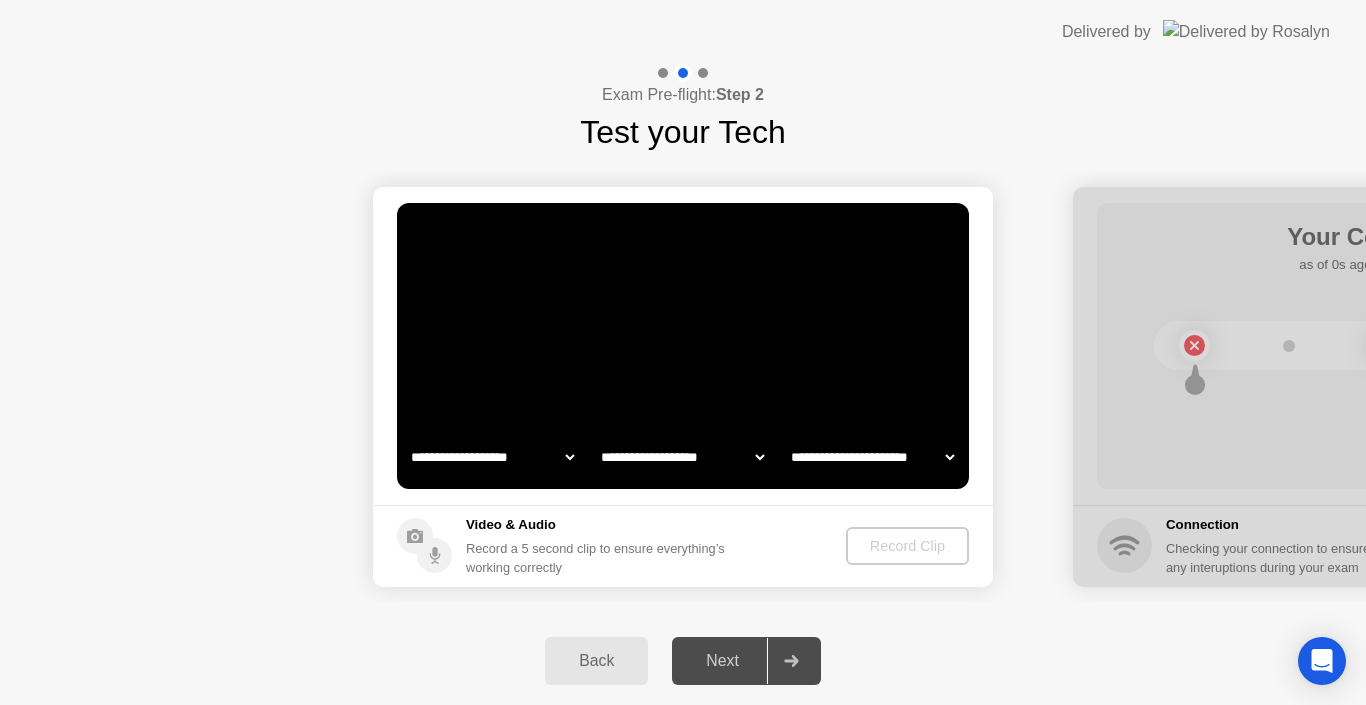 select on "**********" 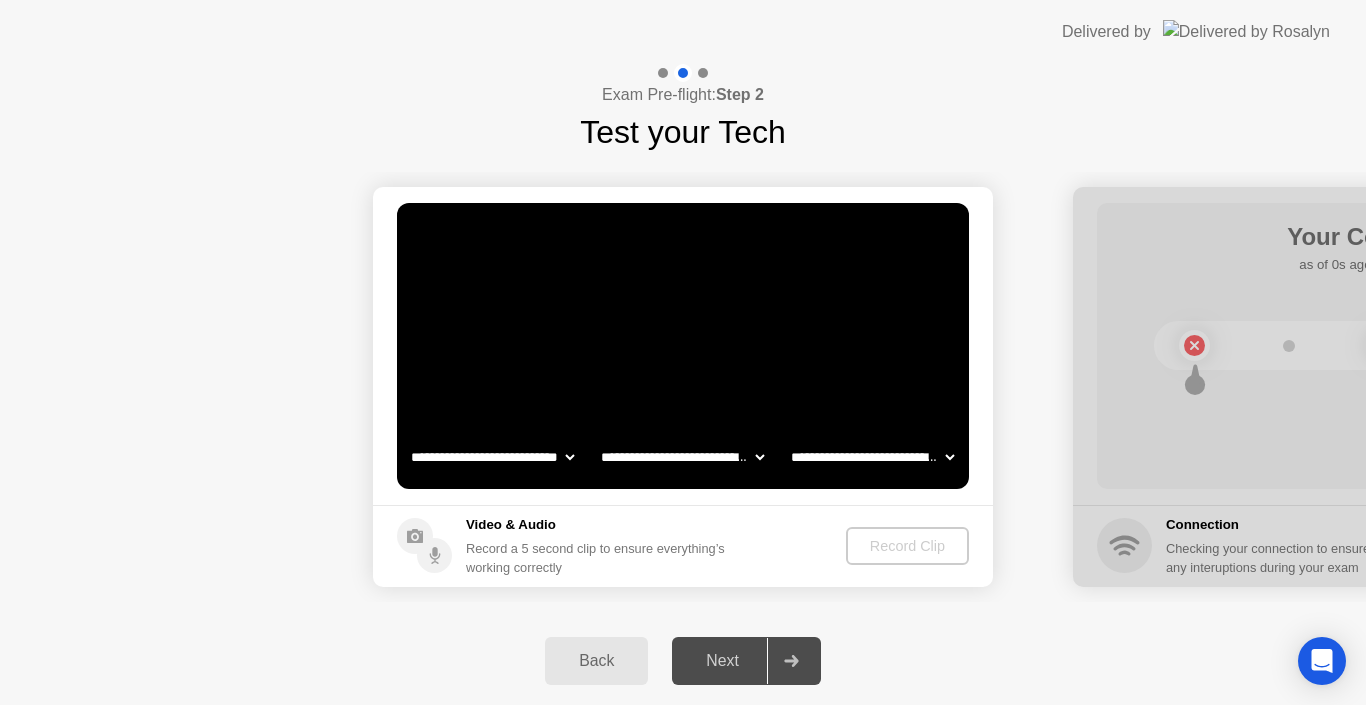 click on "Next" 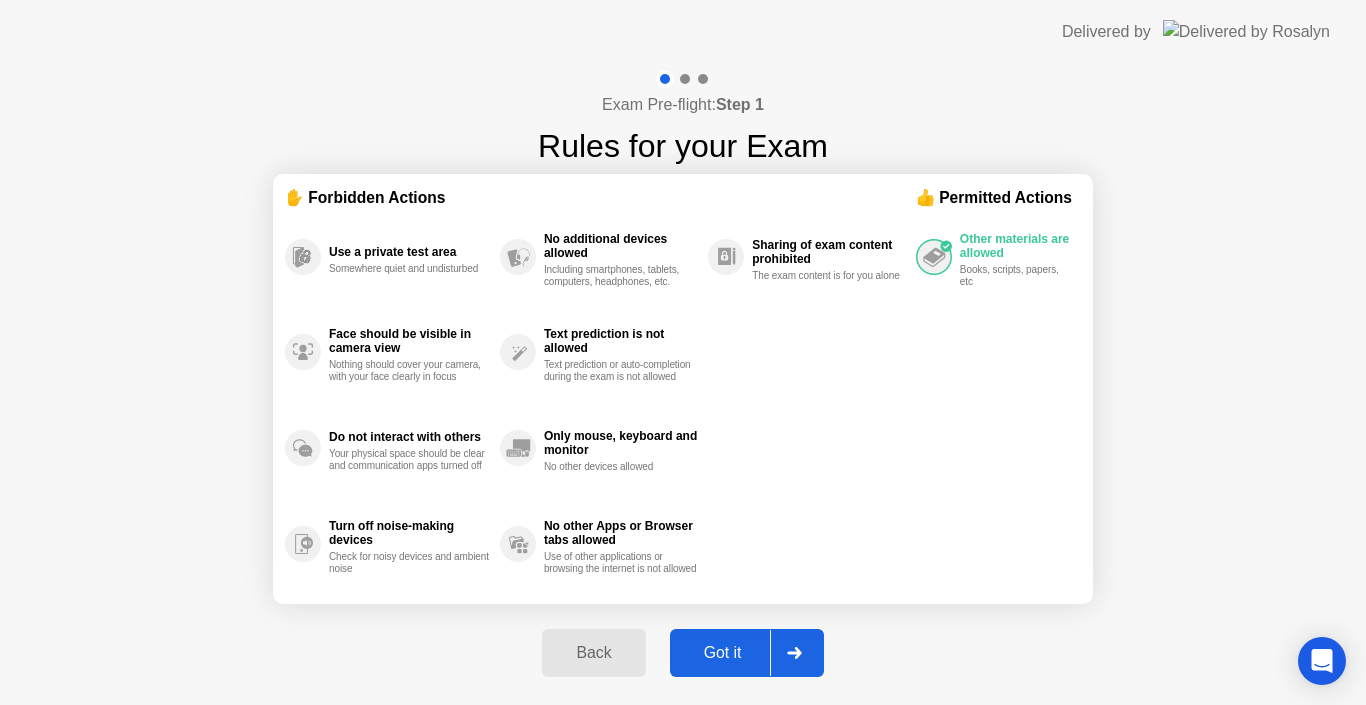 click on "Got it" 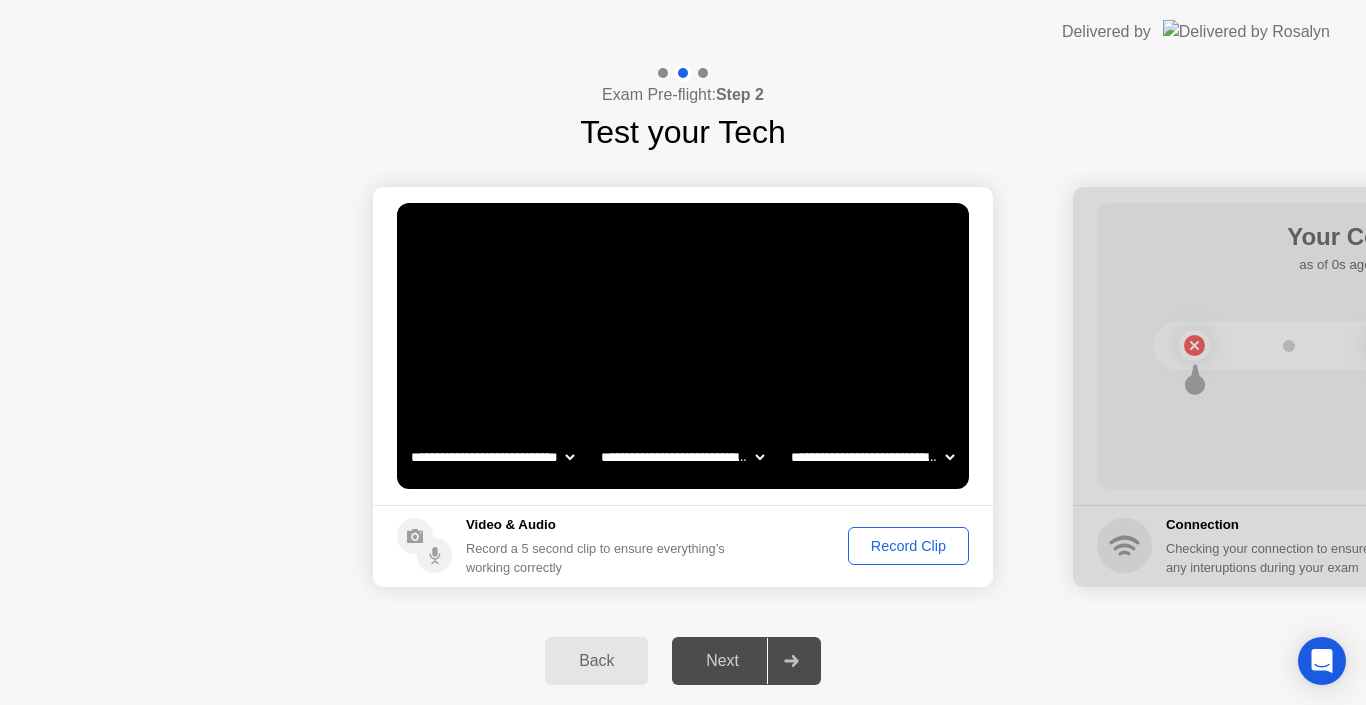 click on "Record Clip" 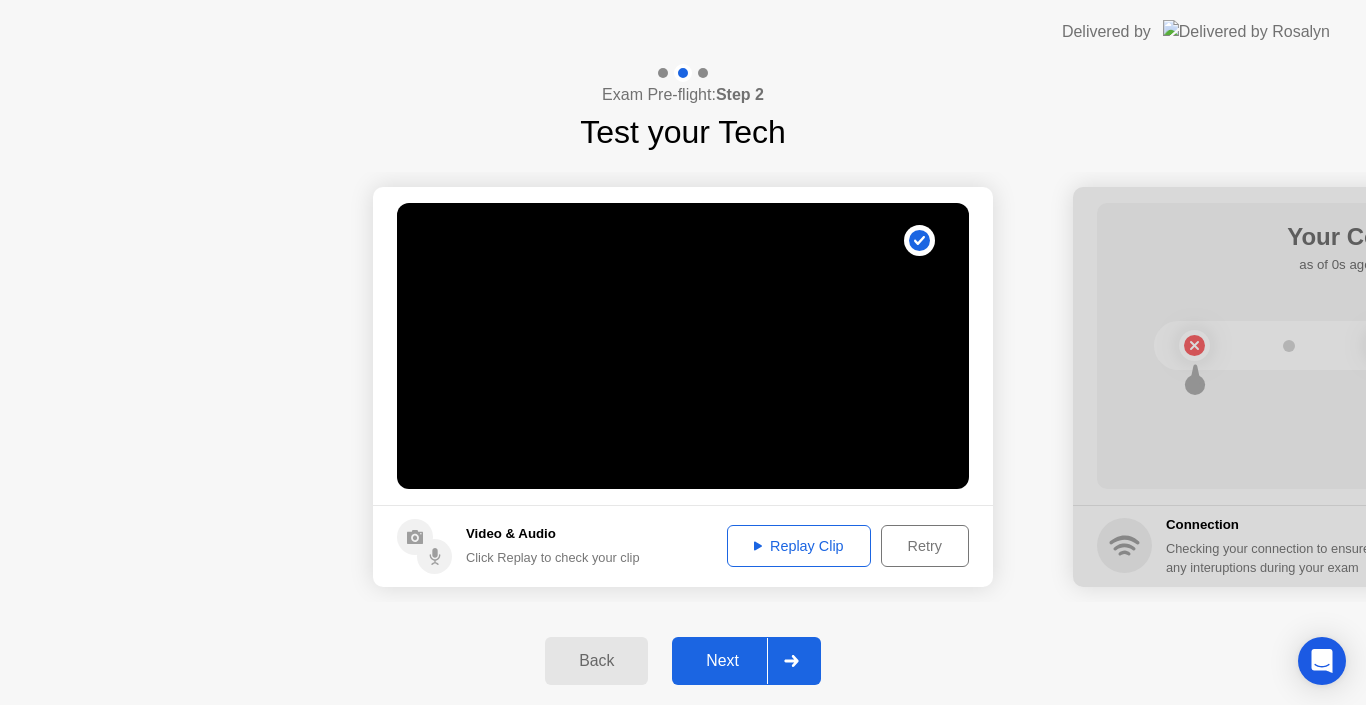 click on "Next" 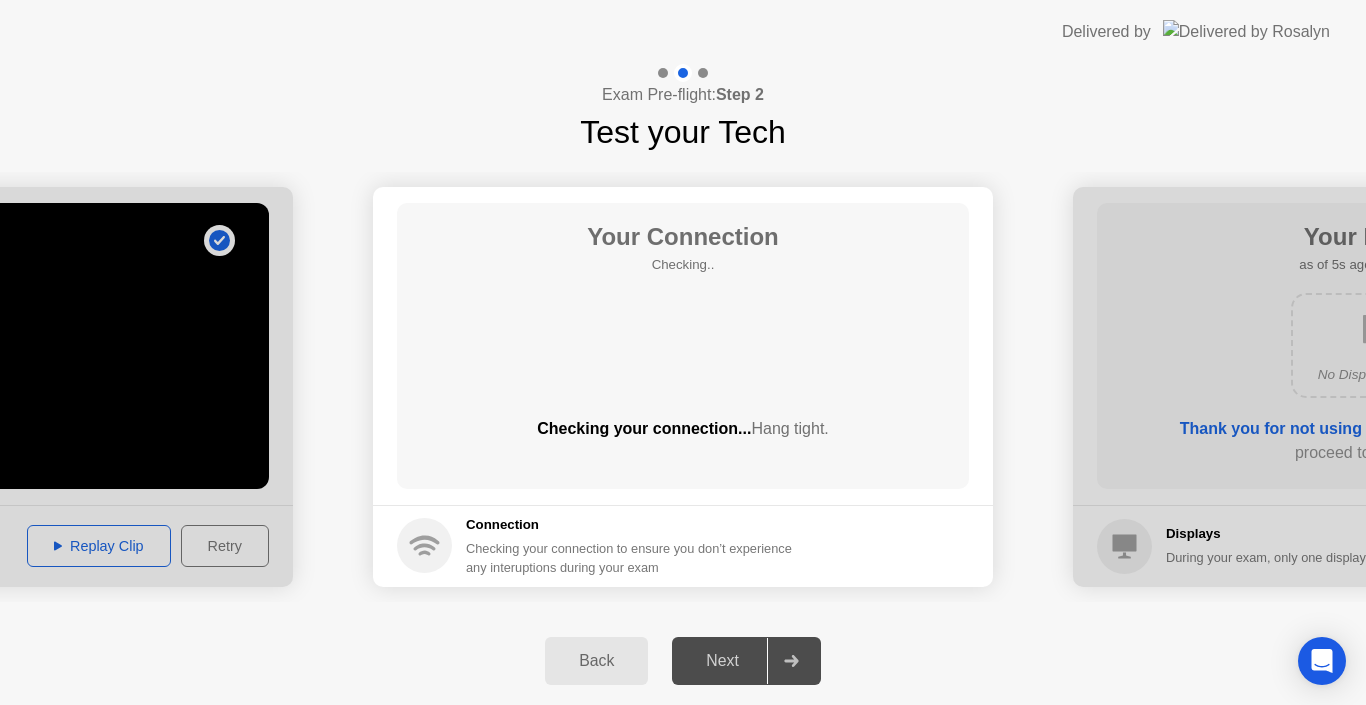click on "Next" 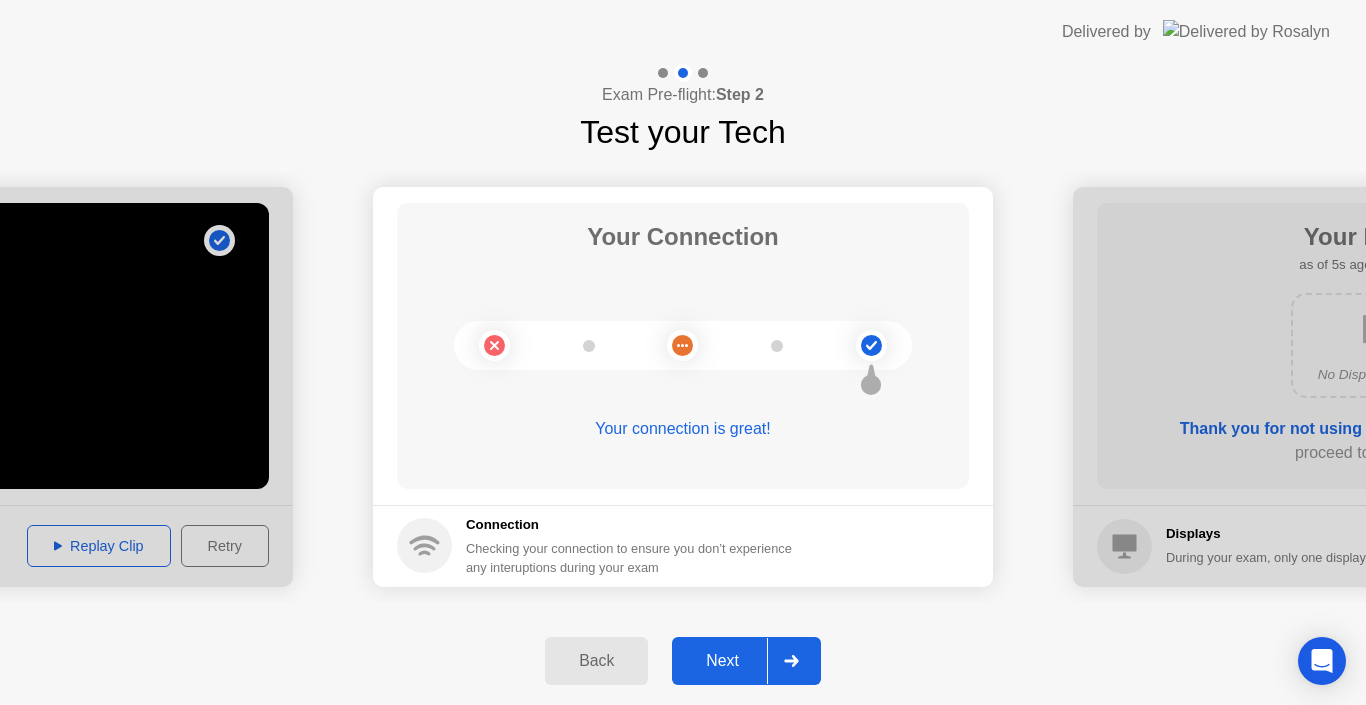 click on "Next" 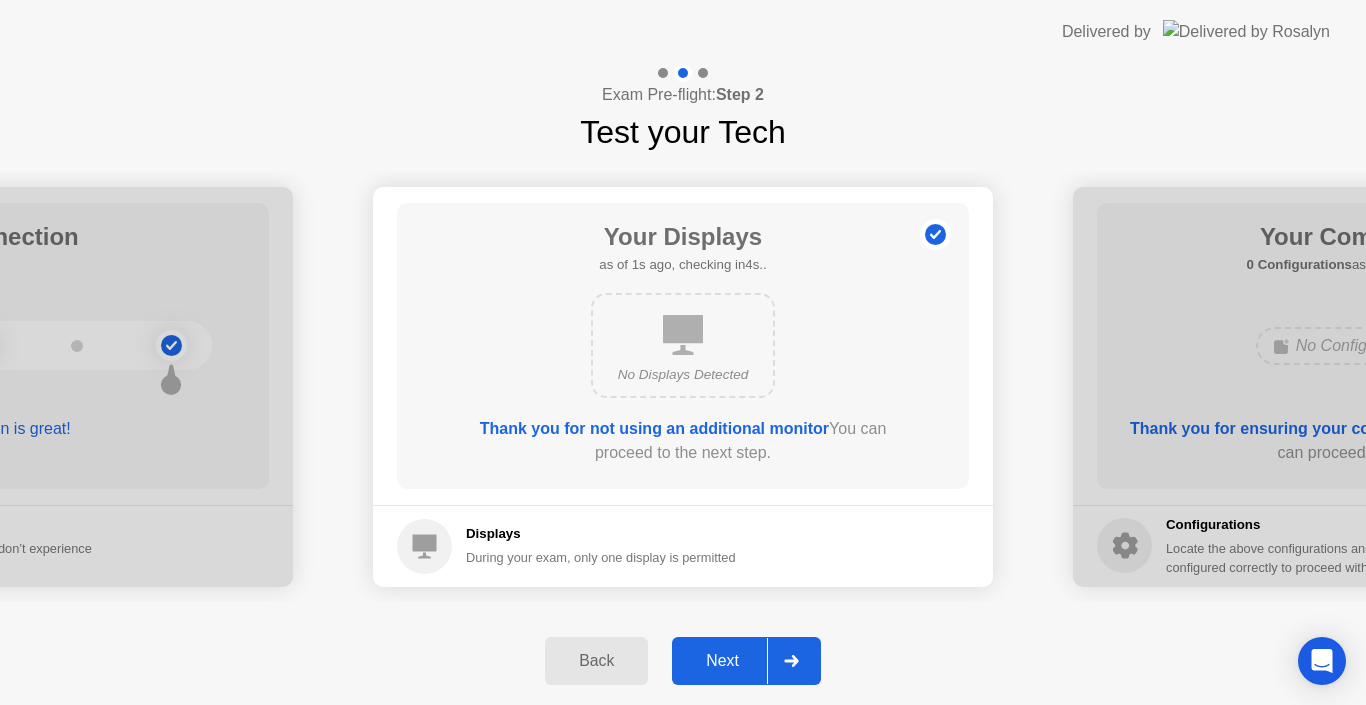 click on "Next" 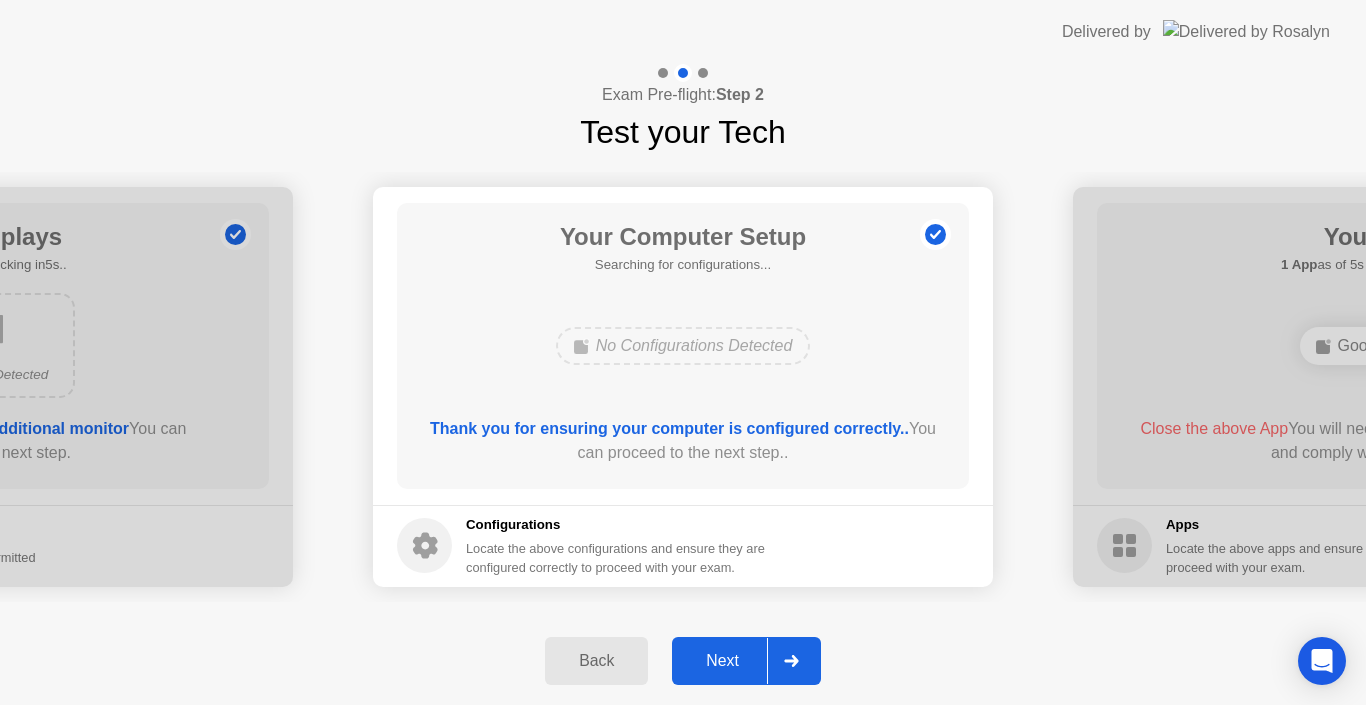 click on "Next" 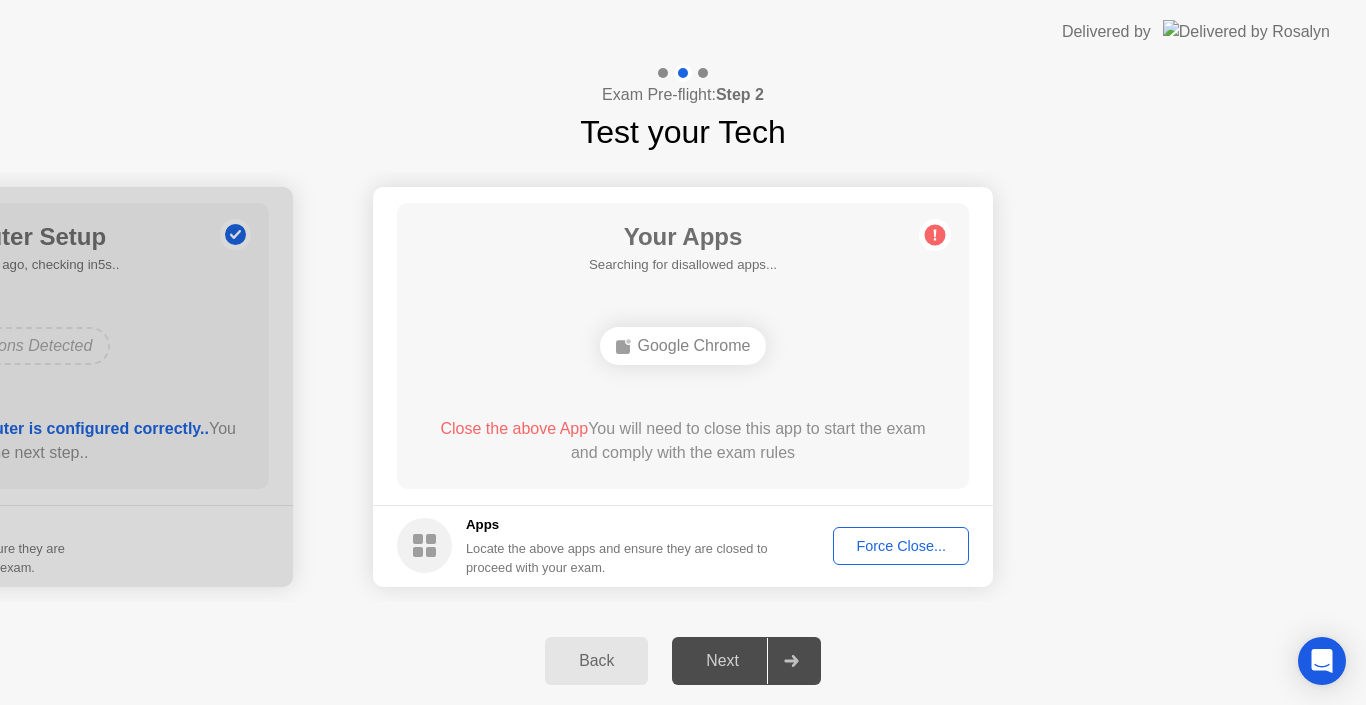 click on "Next" 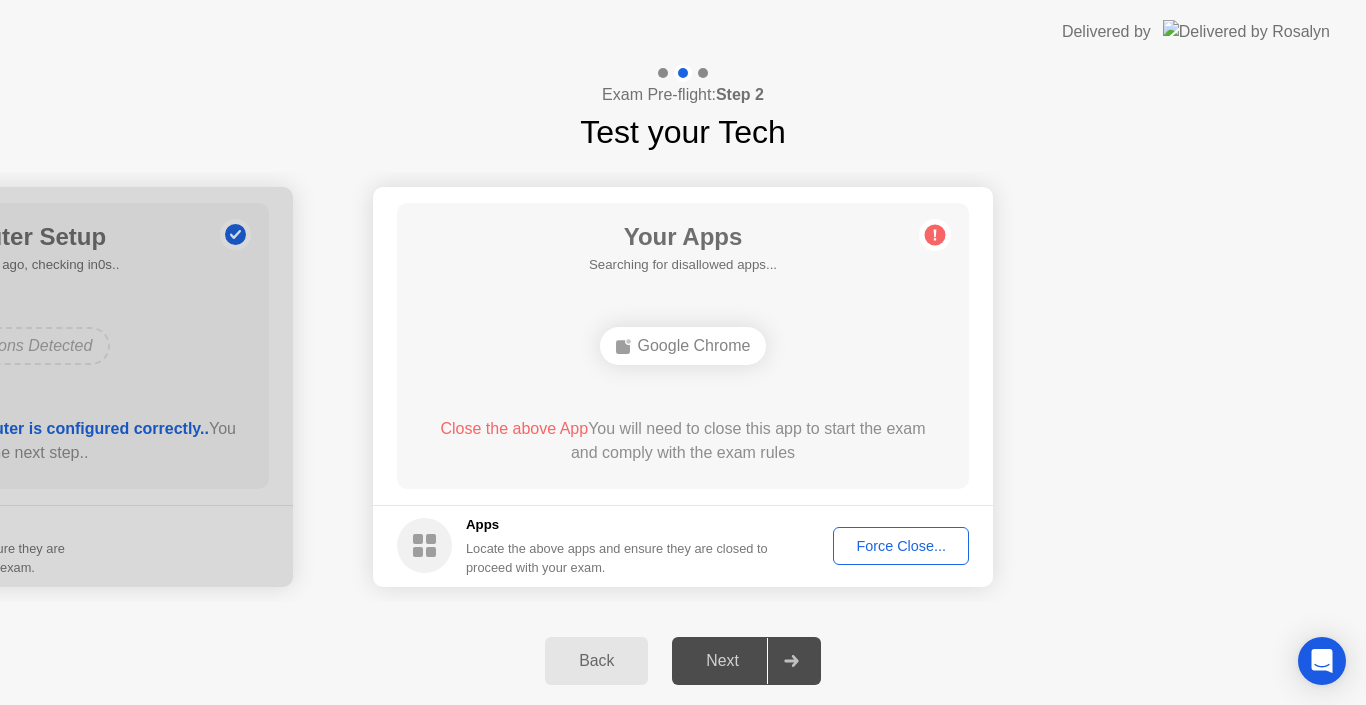 click on "Force Close..." 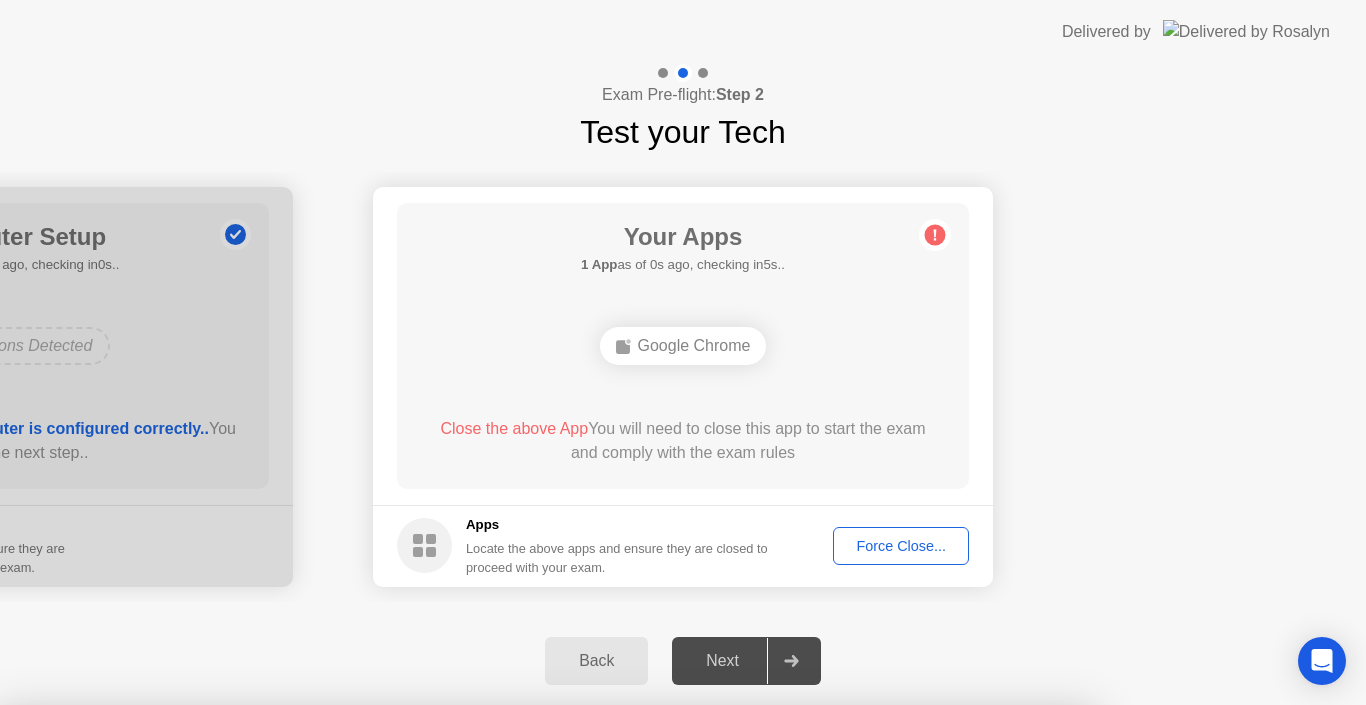click on "Confirm" at bounding box center [613, 981] 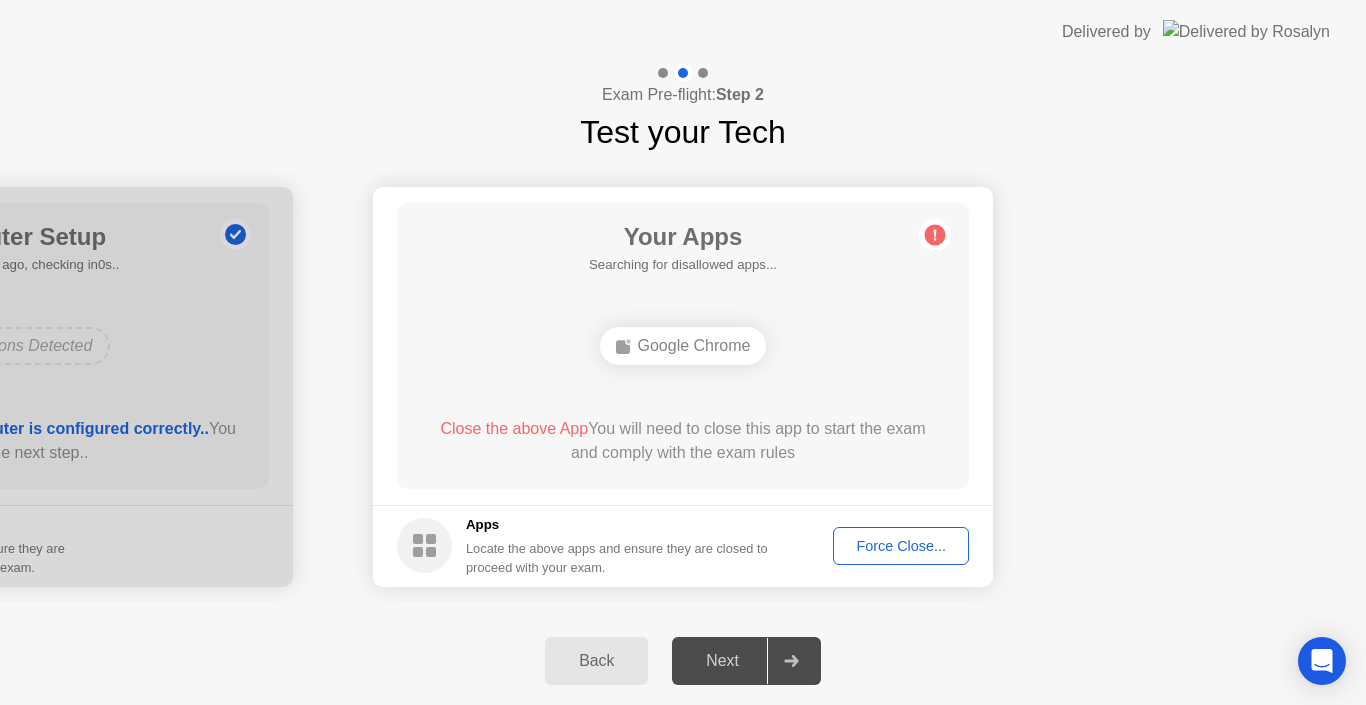 click on "Force Close..." 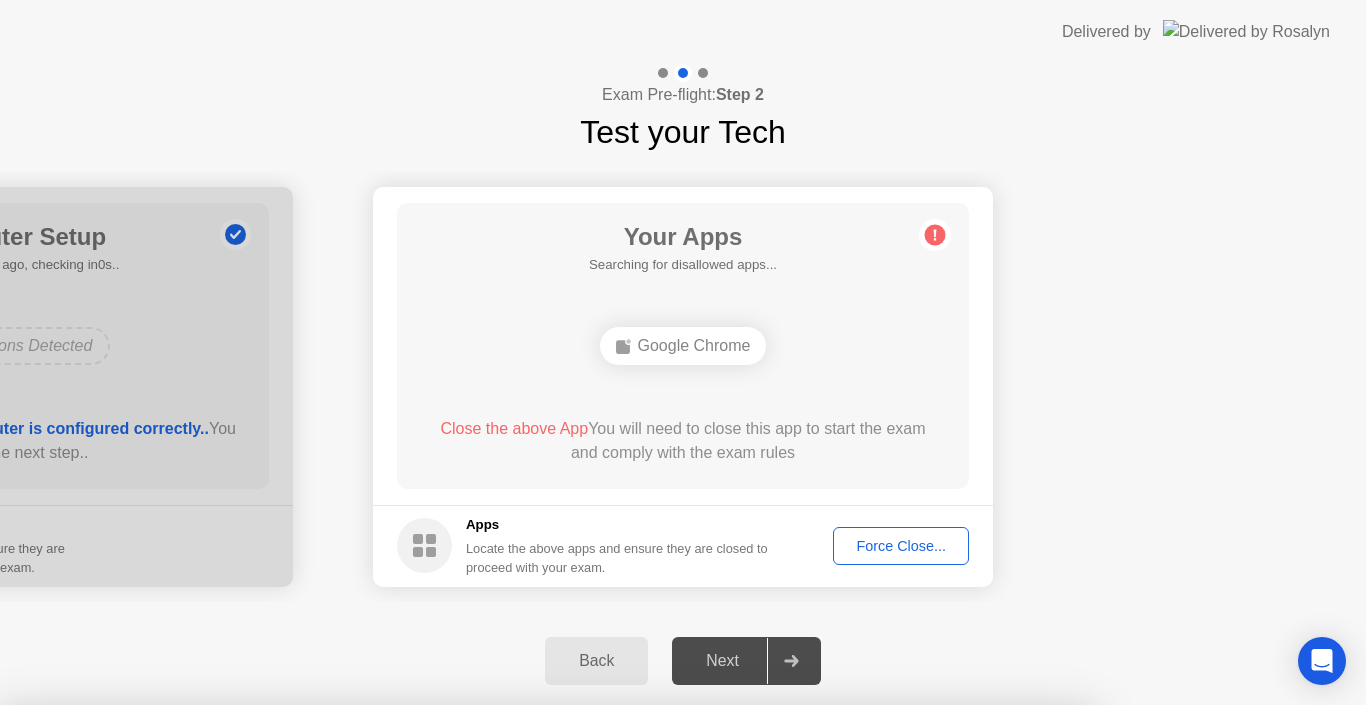 click on "Confirm" at bounding box center (613, 981) 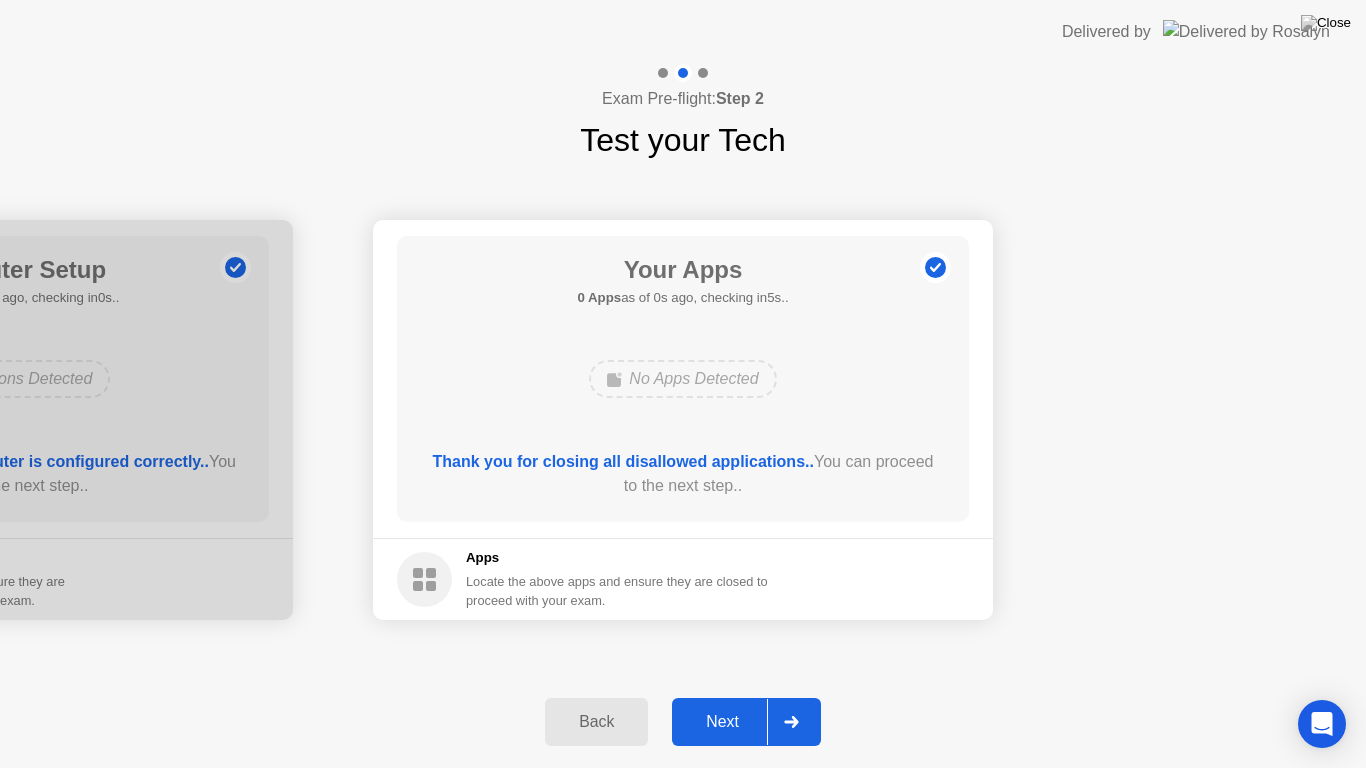 click on "Apps Locate the above apps and ensure they are closed to proceed with your exam." 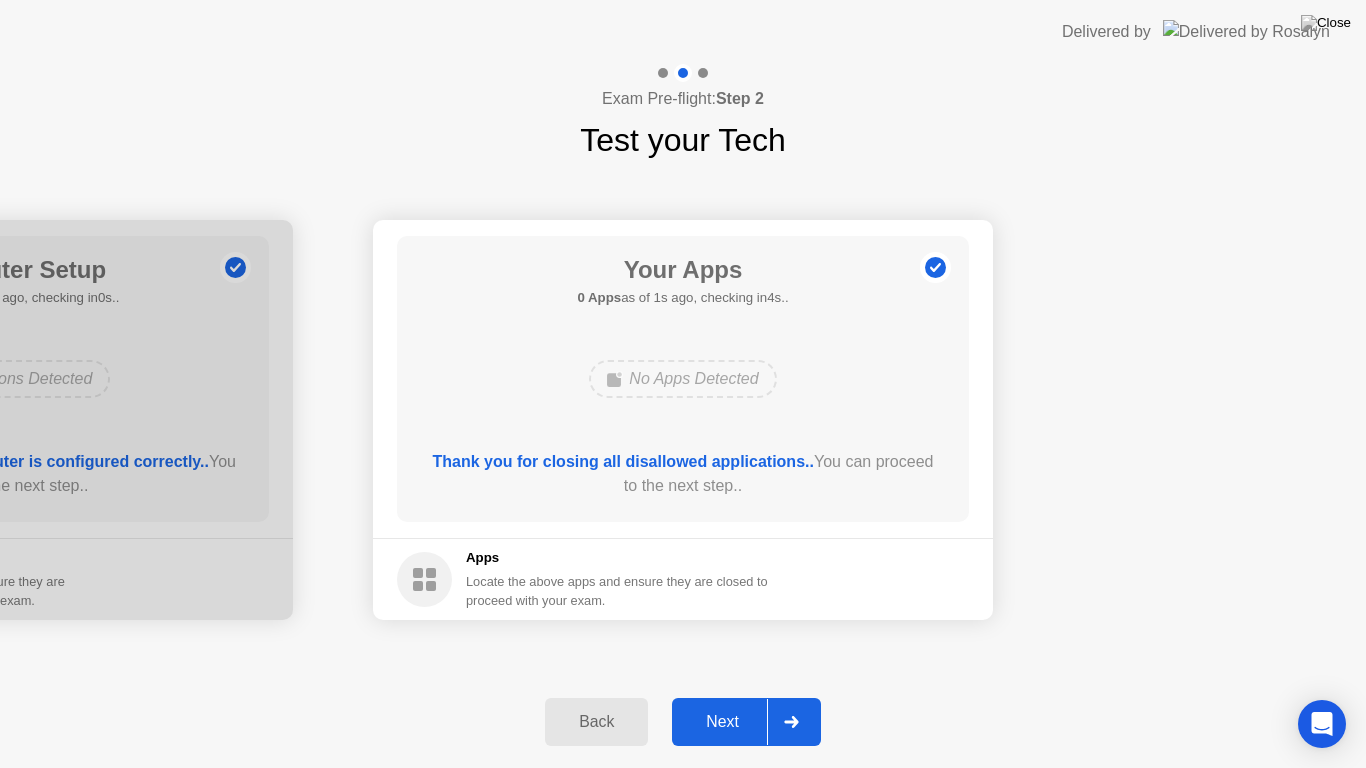 click on "Next" 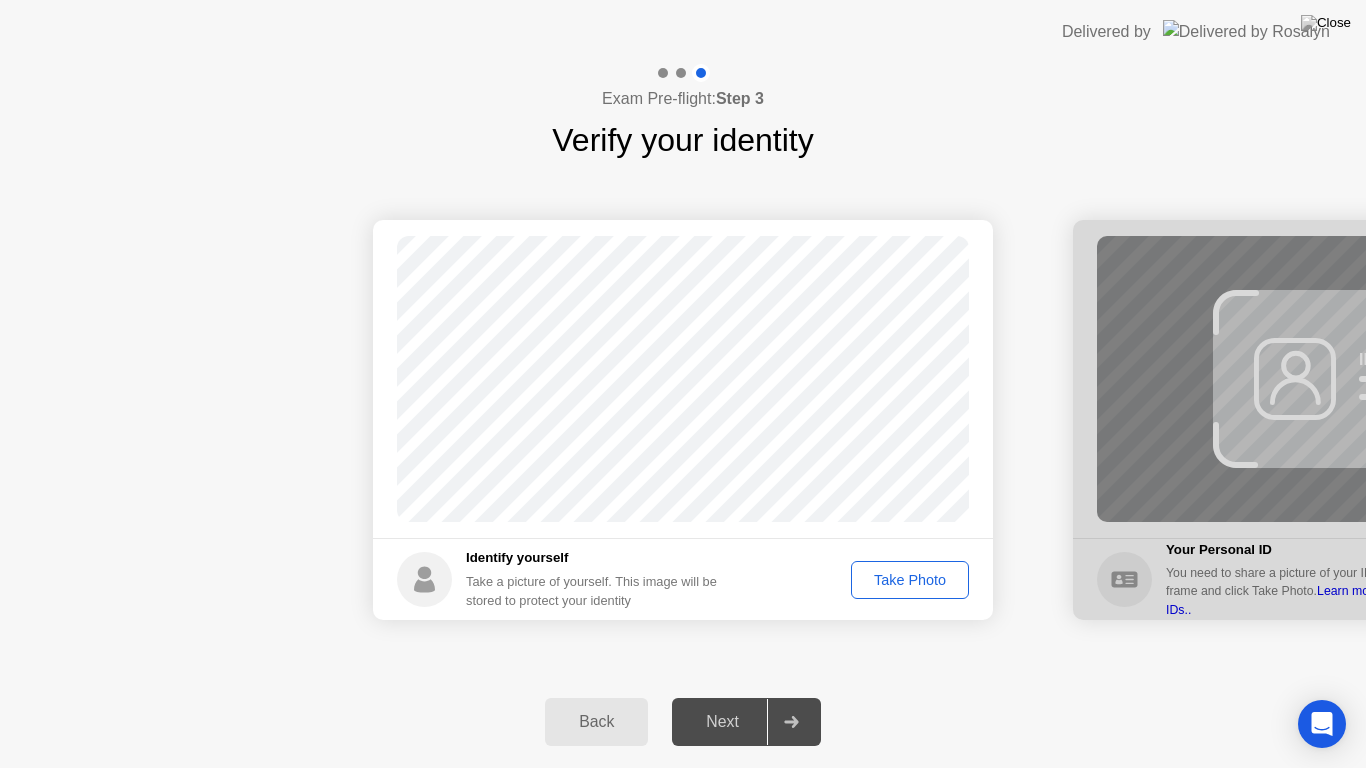 click on "Take Photo" 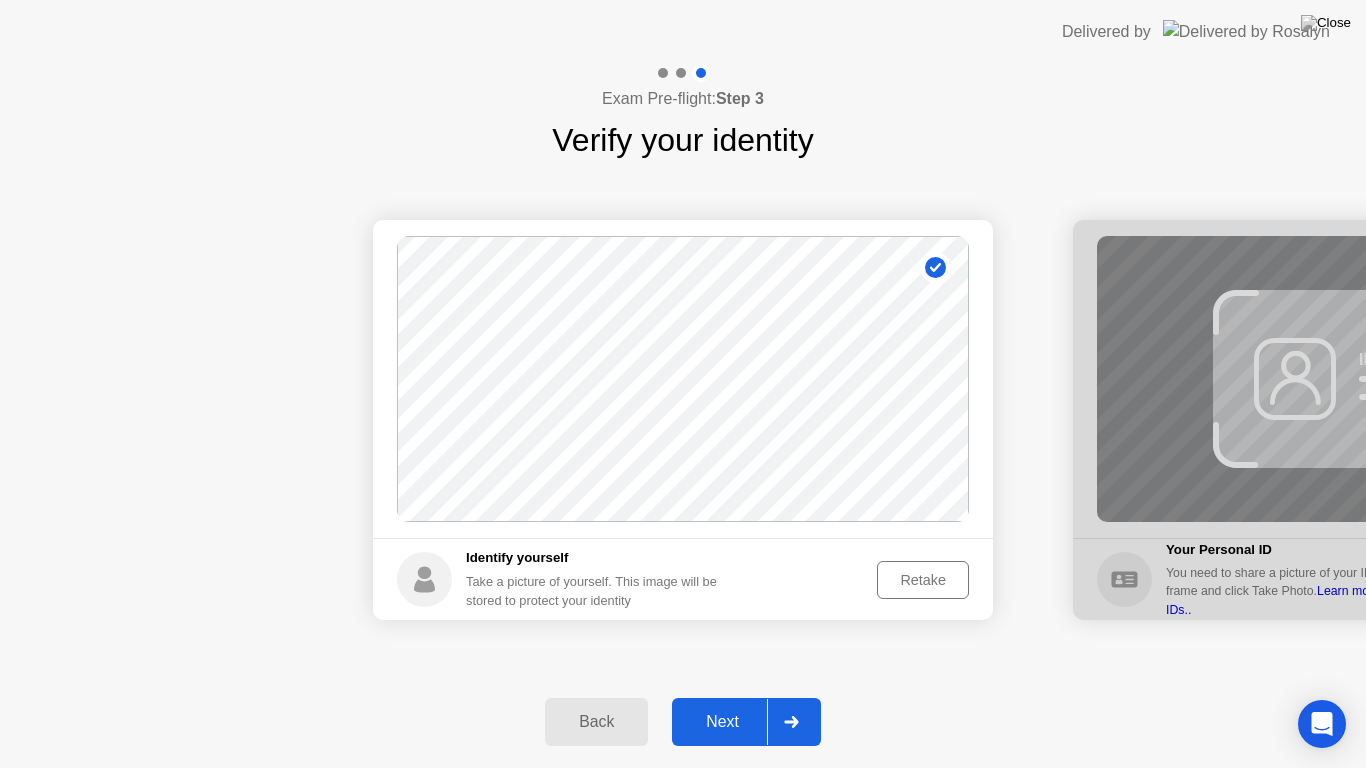 click on "Next" 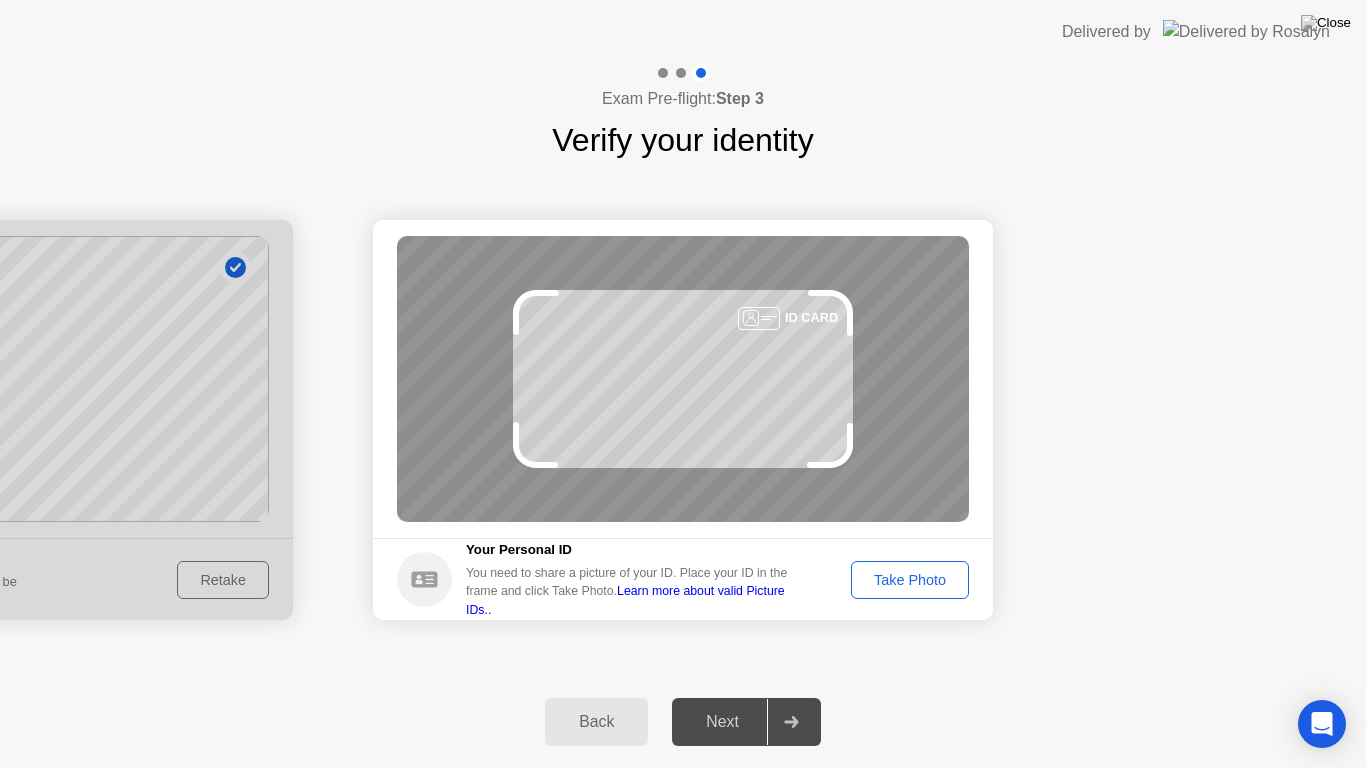 click on "Take Photo" 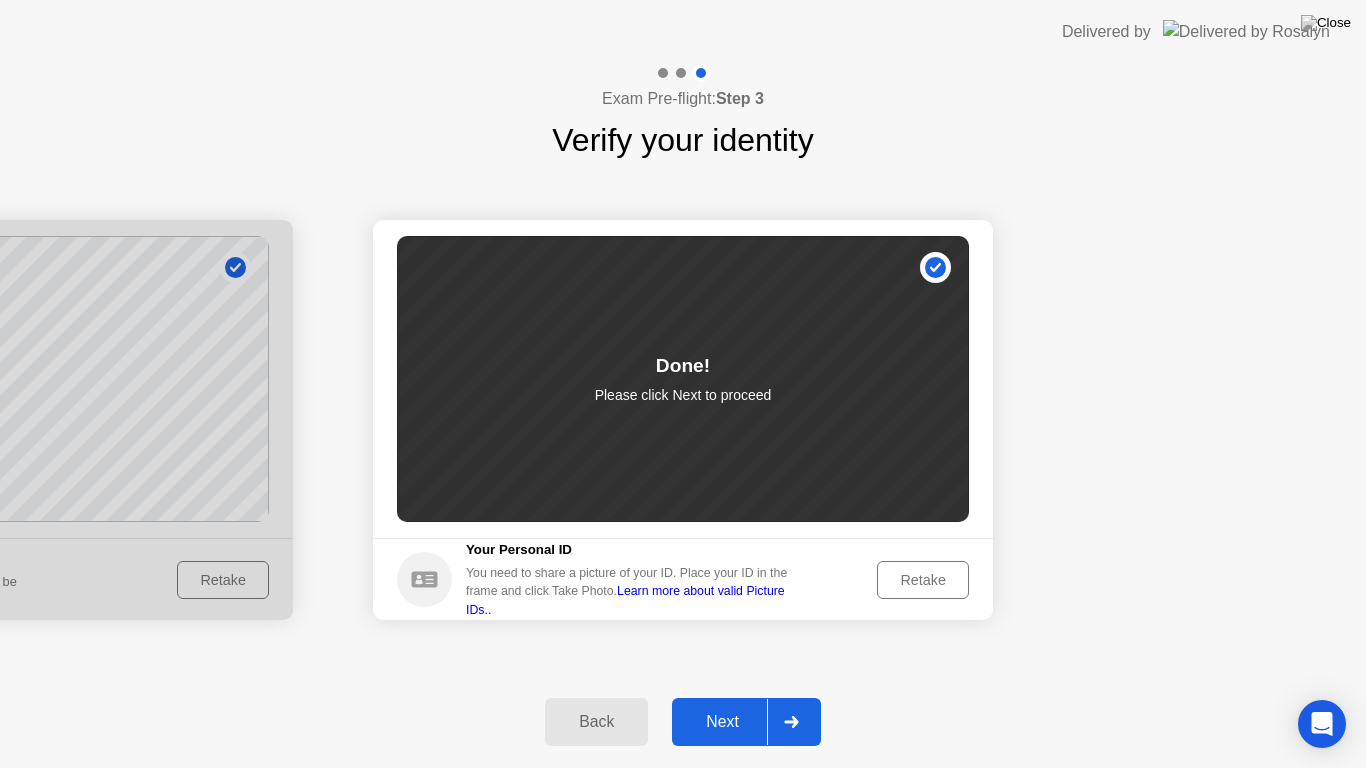 click on "Next" 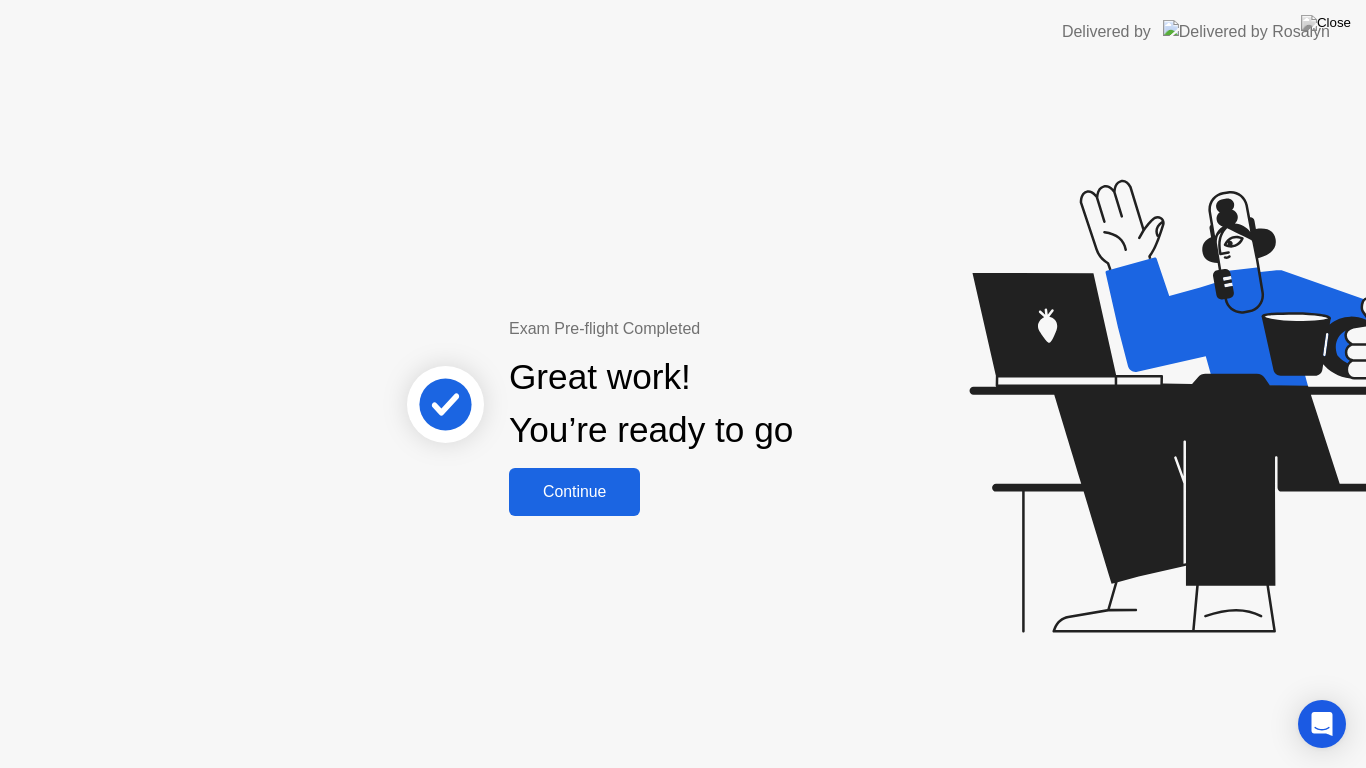 click on "Continue" 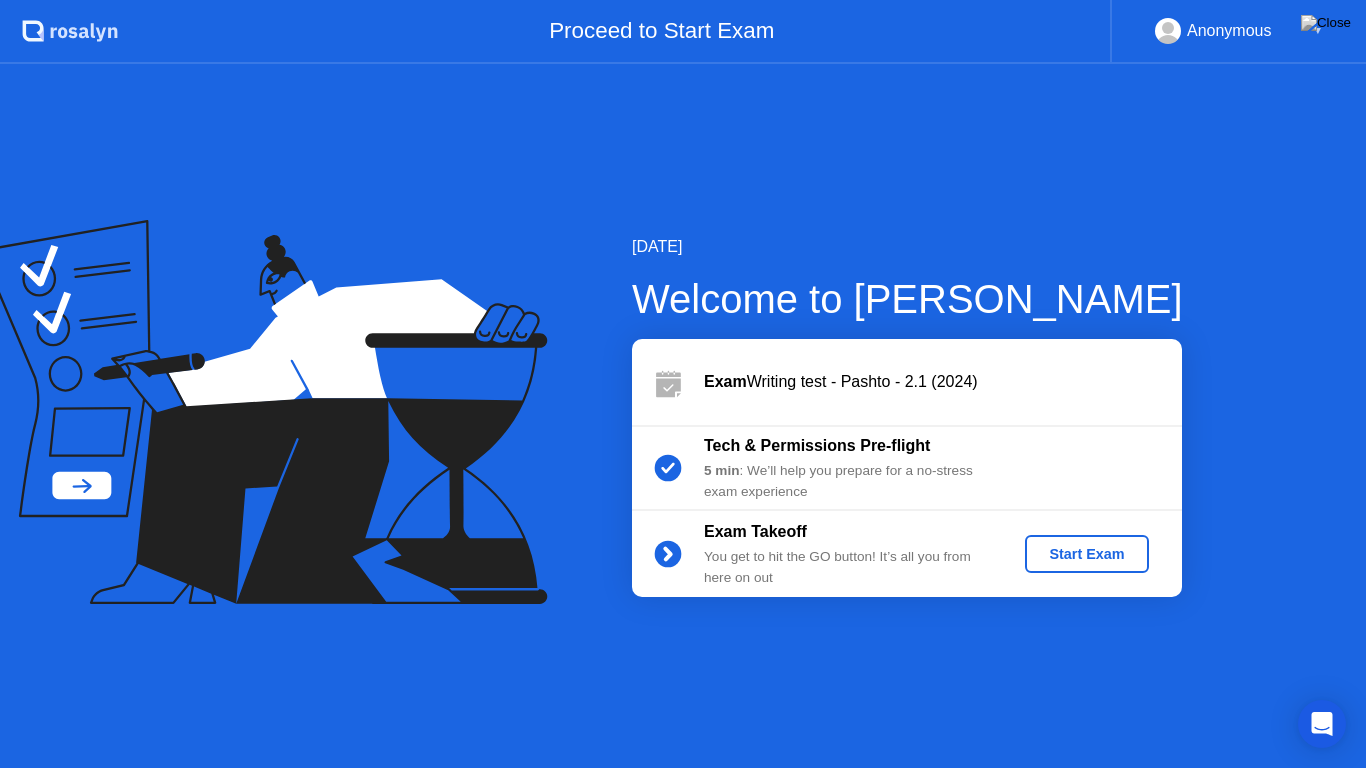 click on "Start Exam" 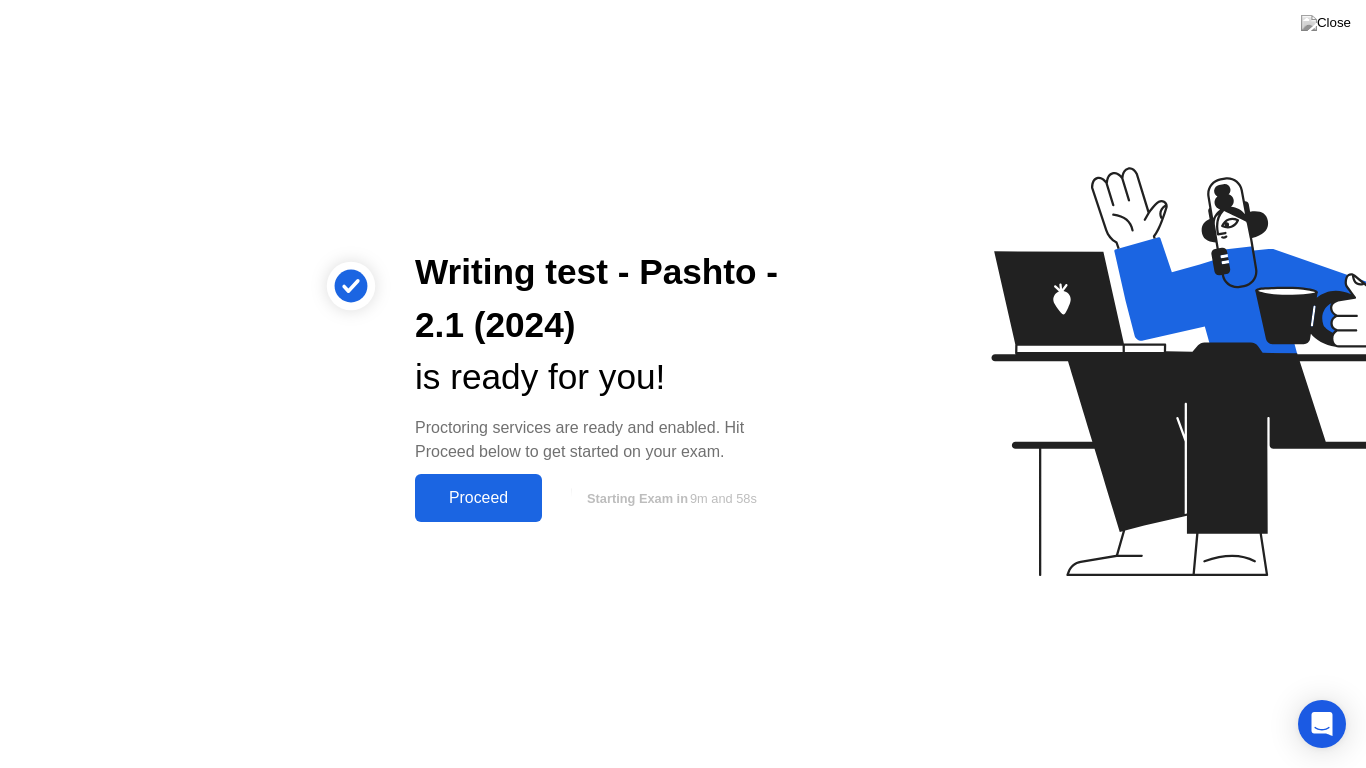 click on "Proceed" 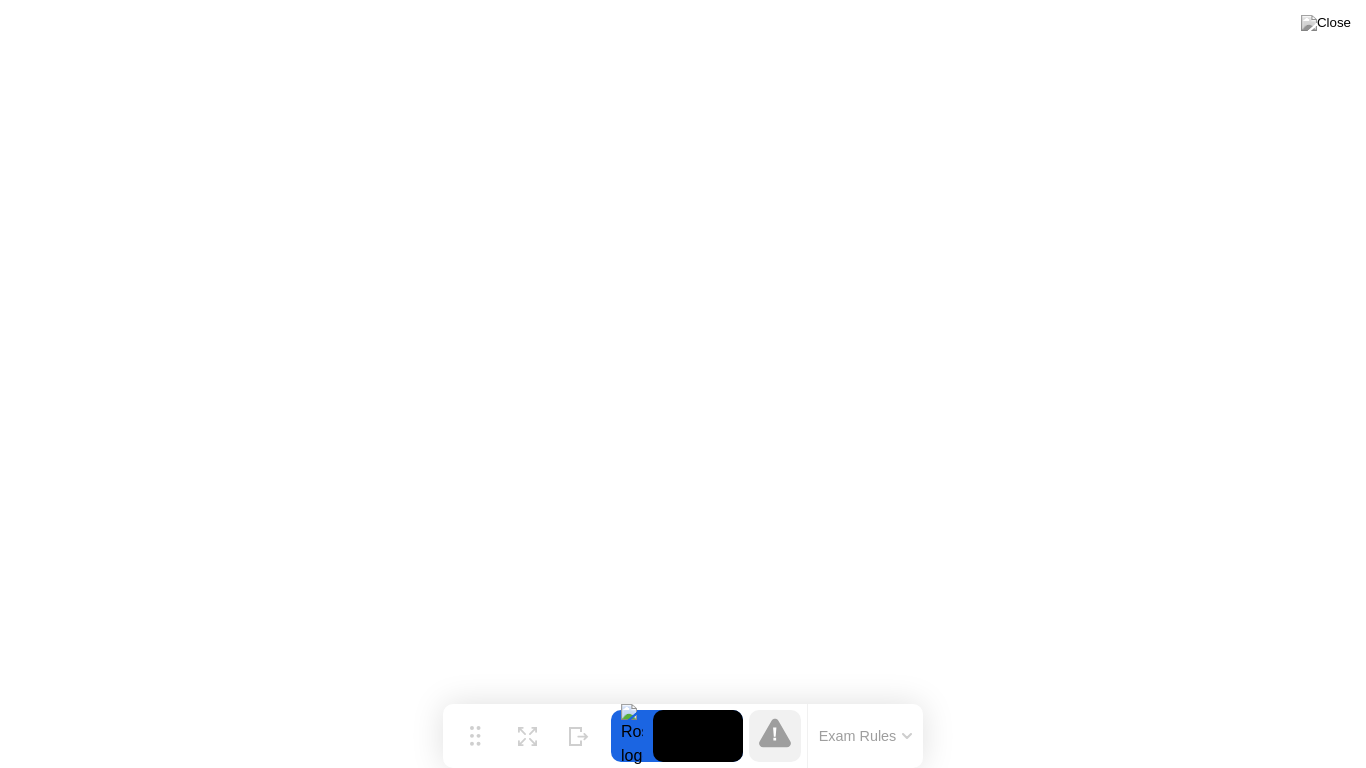 click 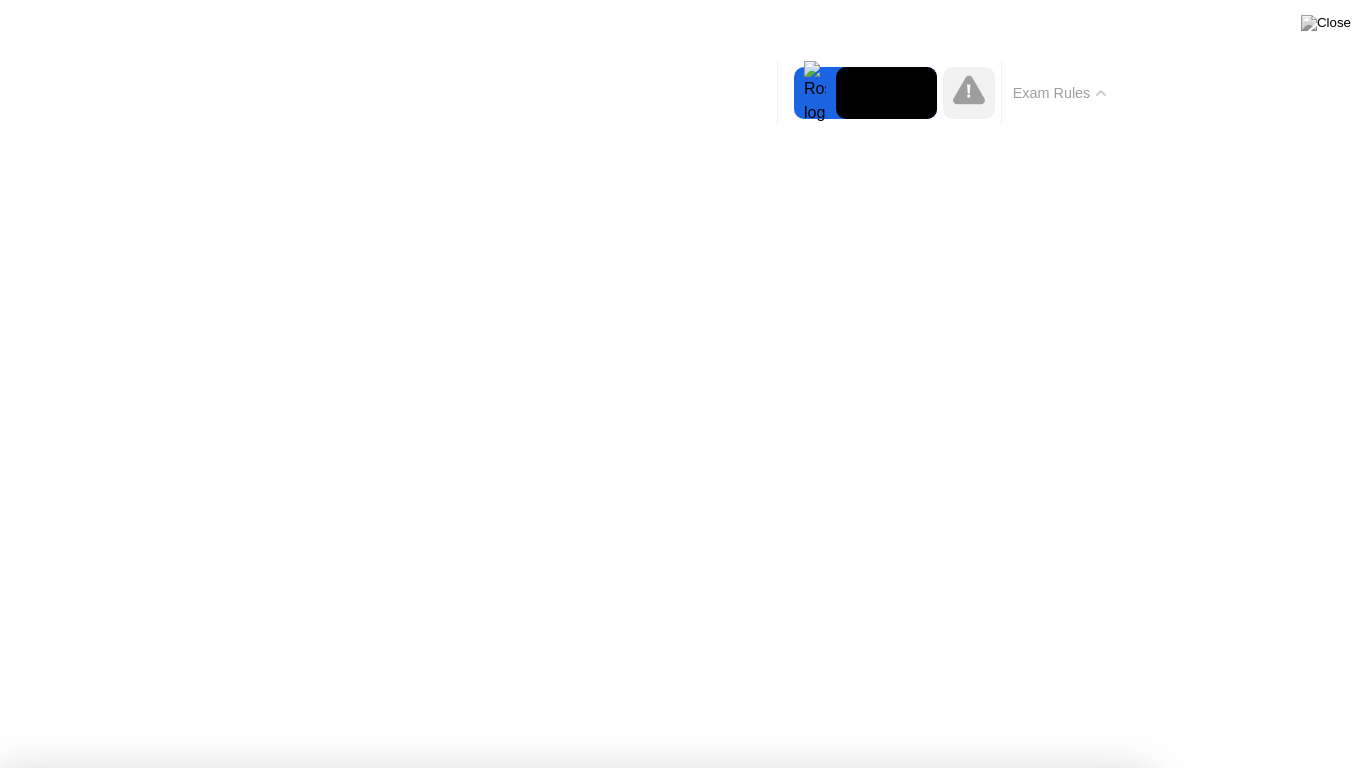 click on "Got it!" at bounding box center [574, 1375] 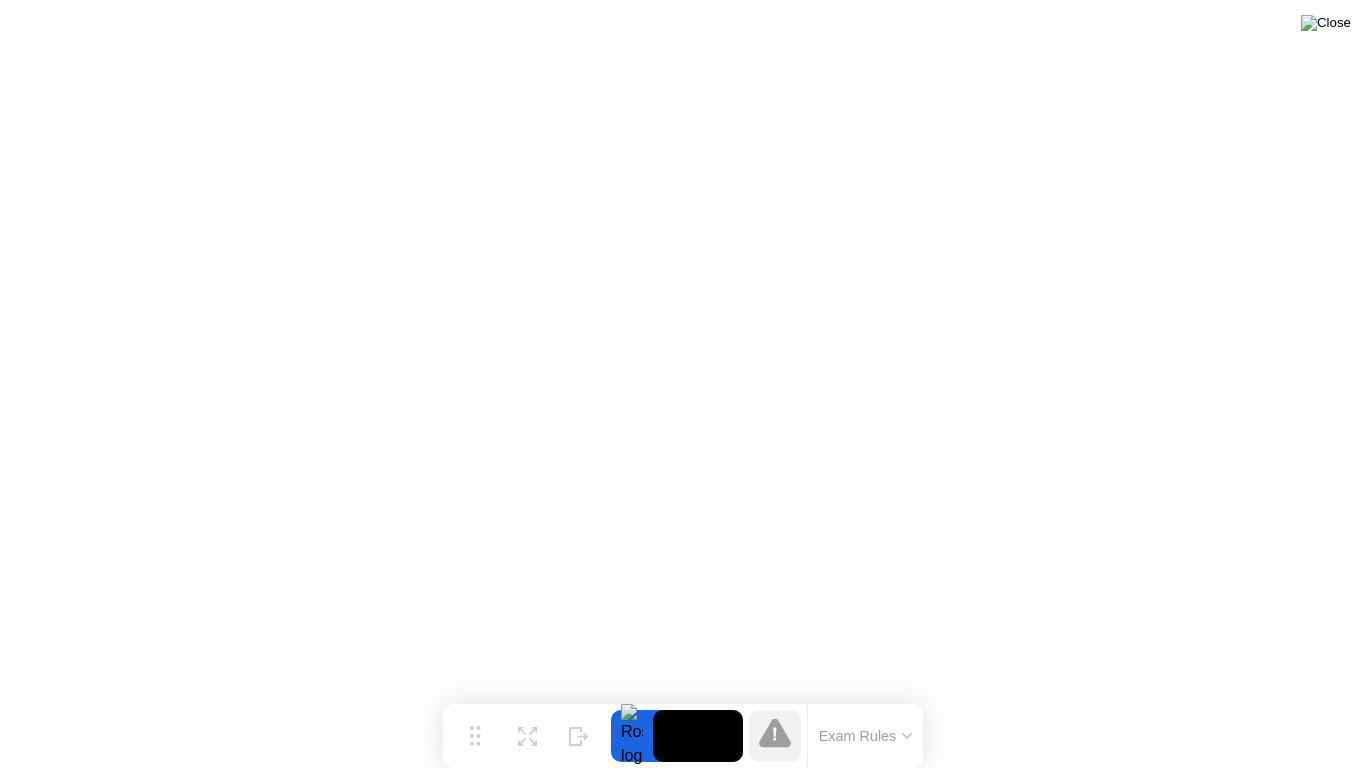 click at bounding box center (1326, 23) 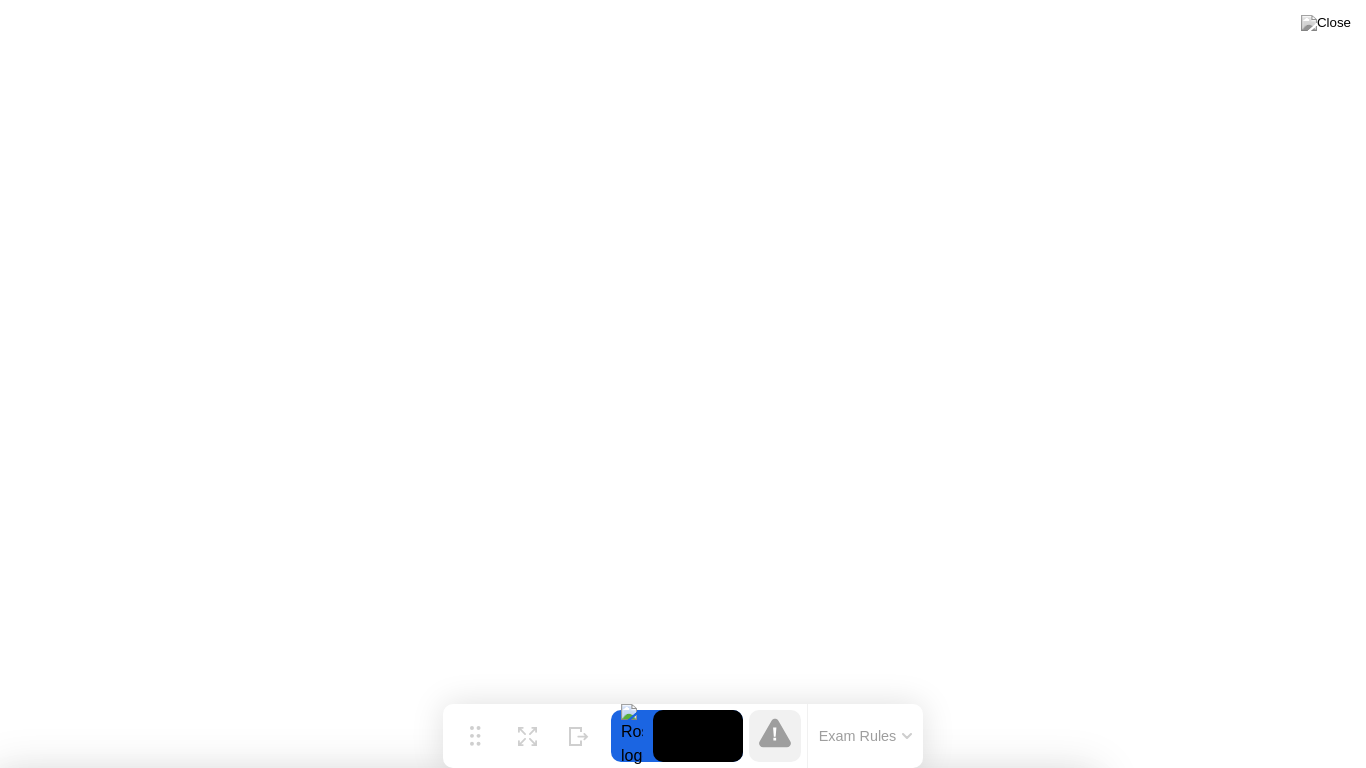 click on "Yes" at bounding box center (498, 881) 